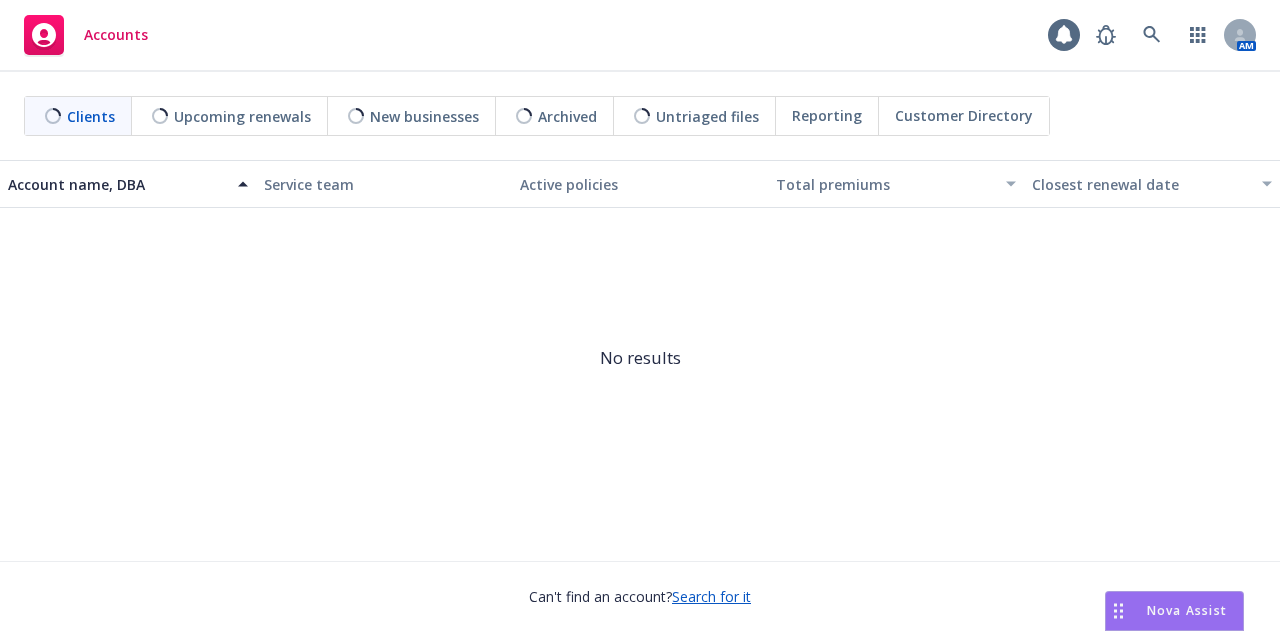 scroll, scrollTop: 0, scrollLeft: 0, axis: both 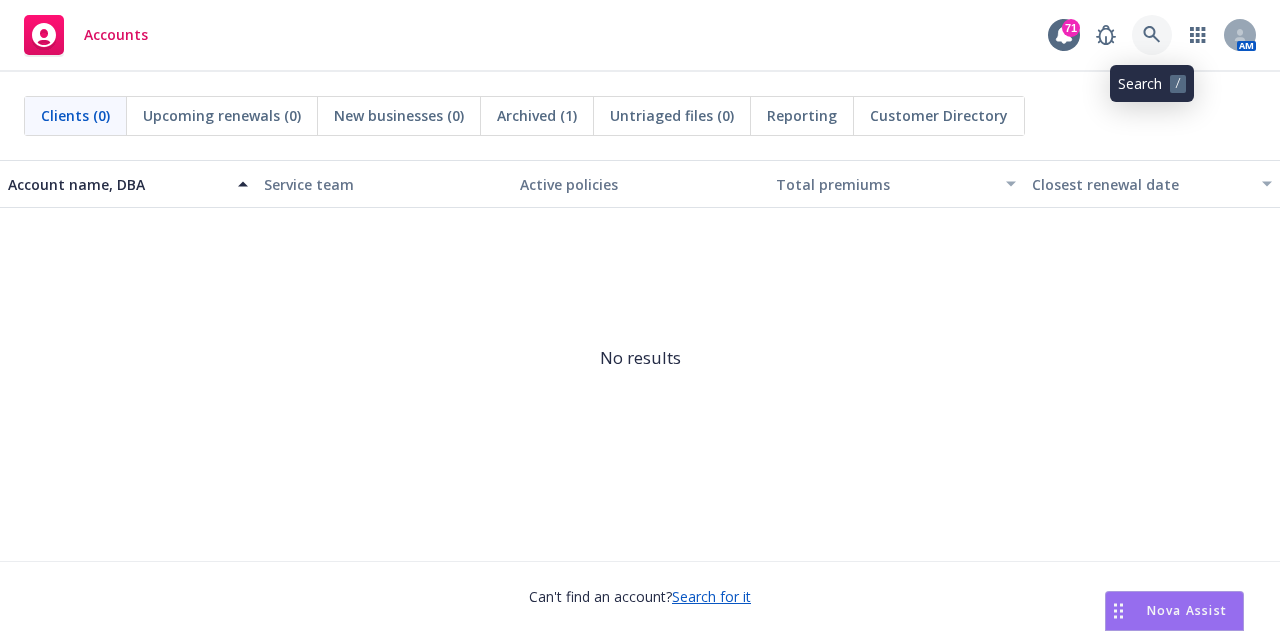 click 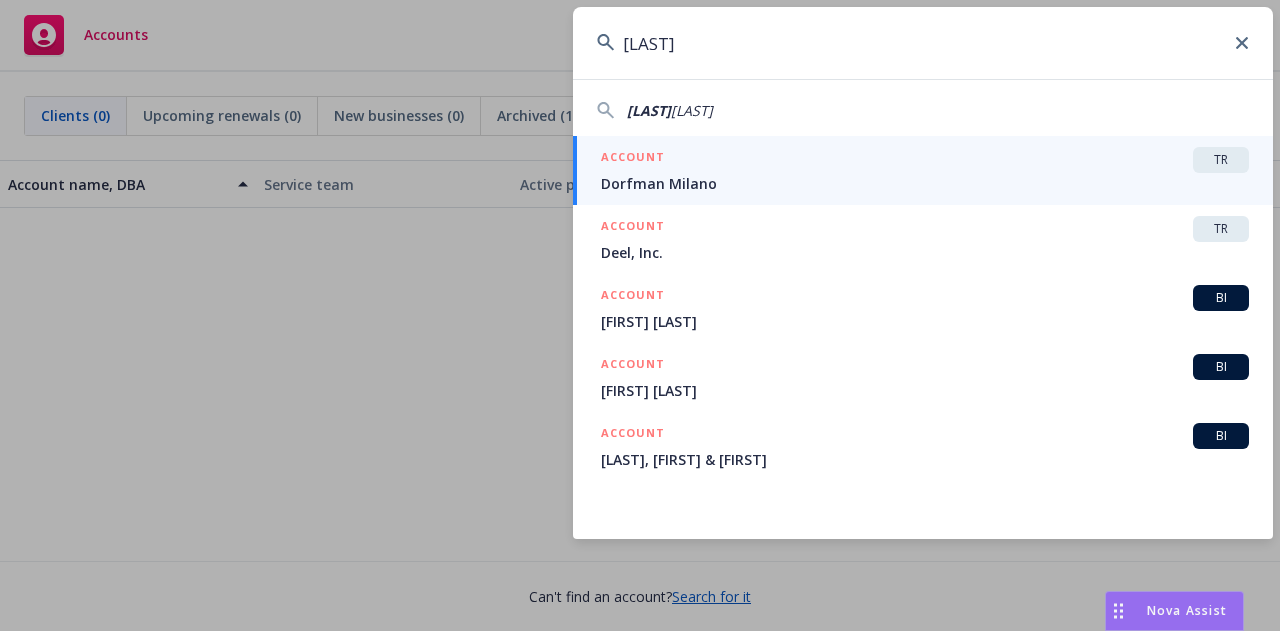 type on "Dorfman" 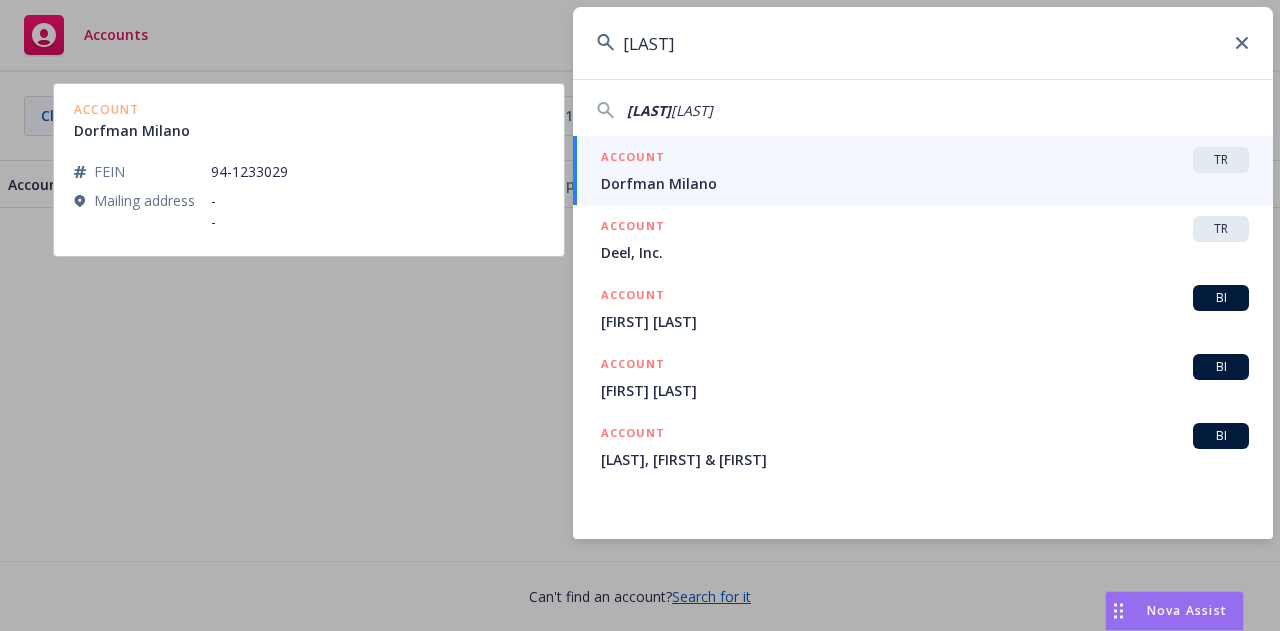 click on "ACCOUNT TR" at bounding box center [925, 160] 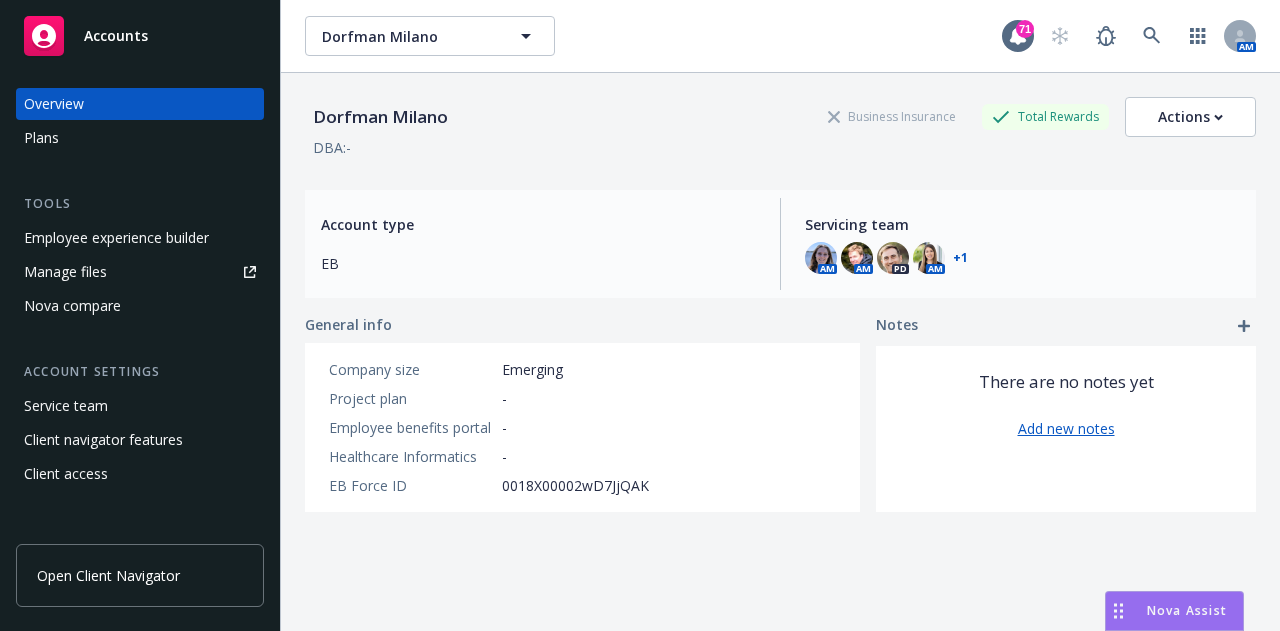 click on "Plans" at bounding box center [140, 138] 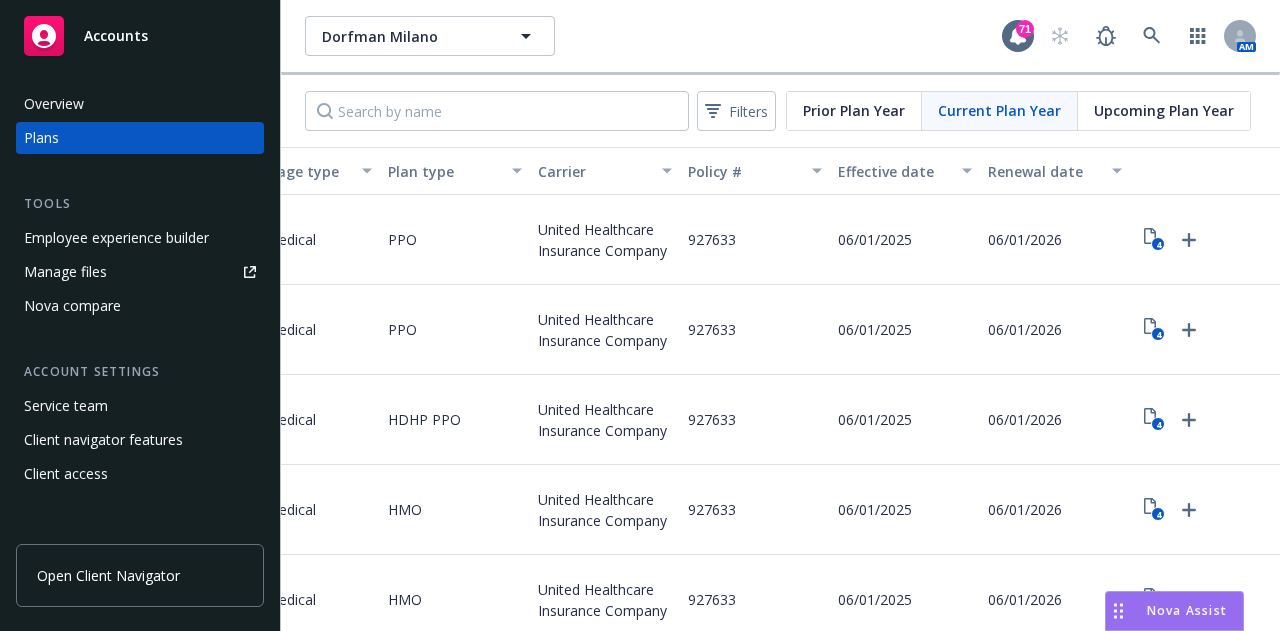 scroll, scrollTop: 0, scrollLeft: 360, axis: horizontal 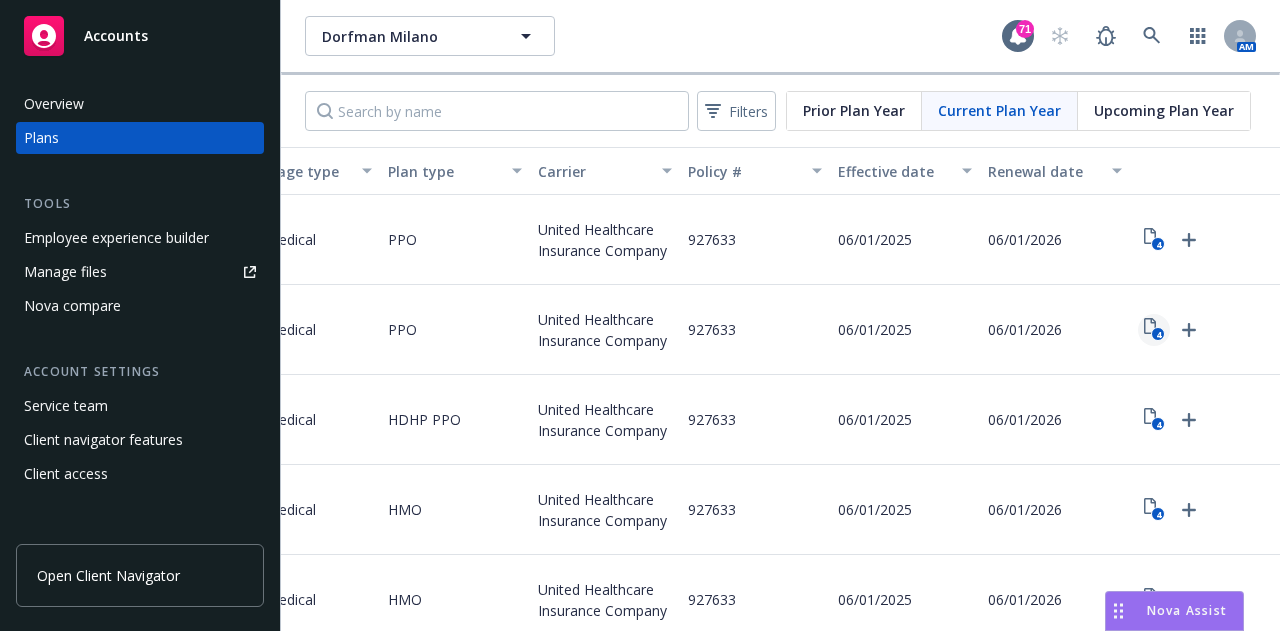 click on "4" 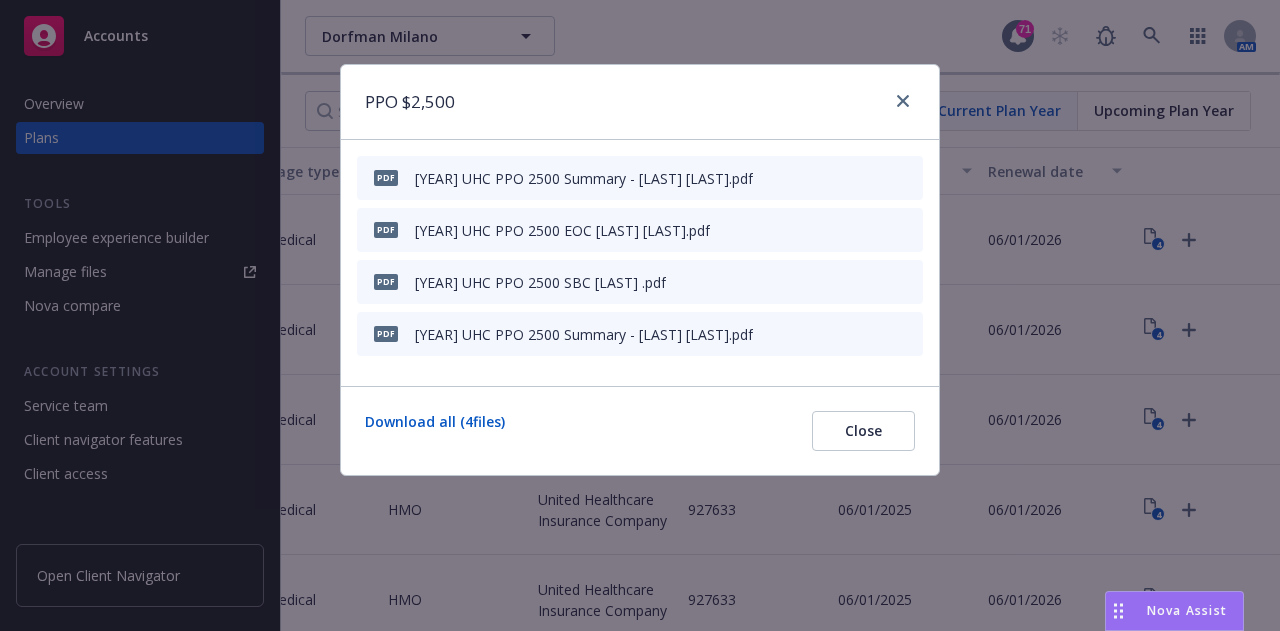 click 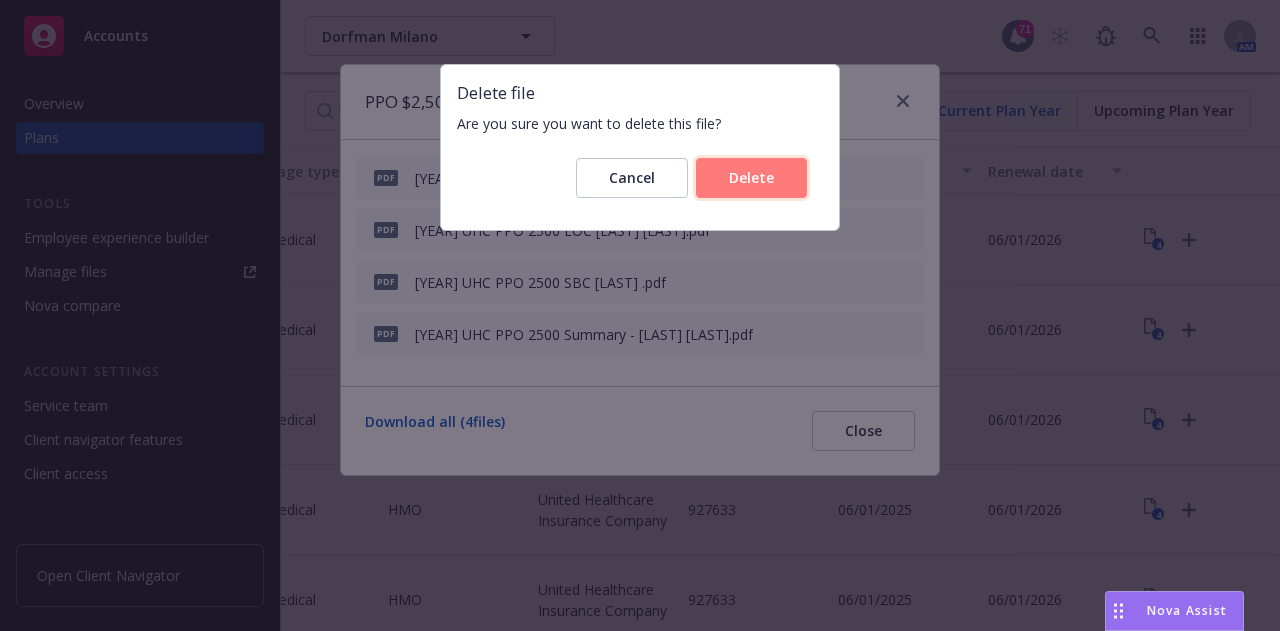 click on "Delete" at bounding box center [751, 177] 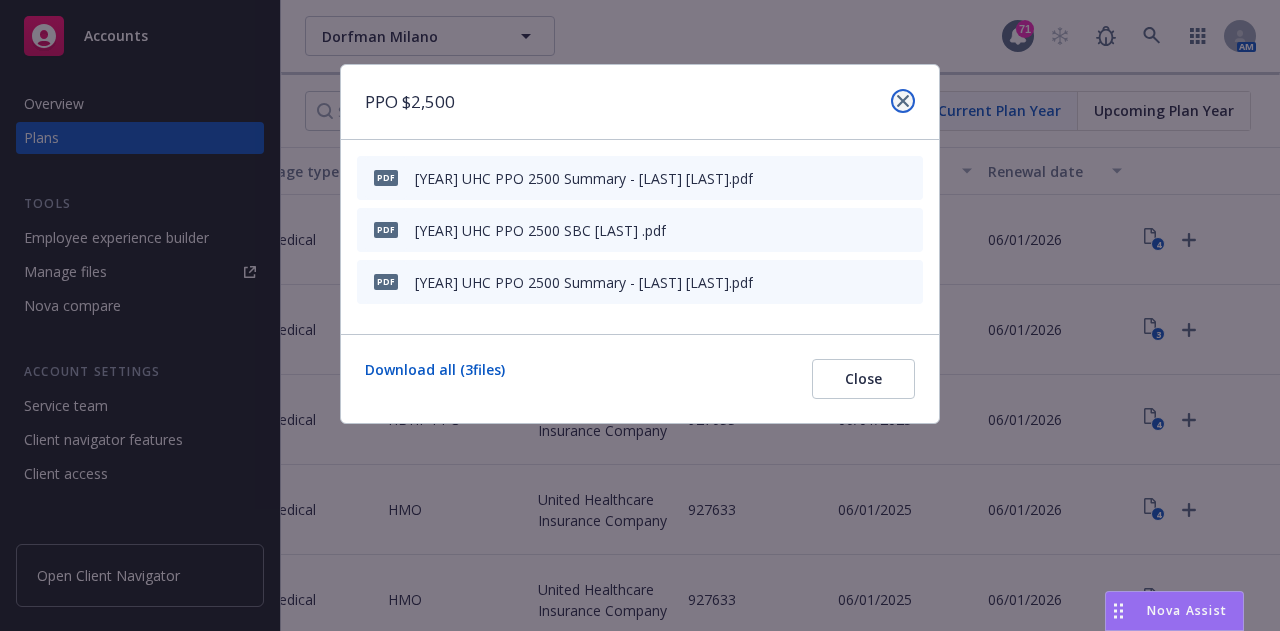click at bounding box center (903, 101) 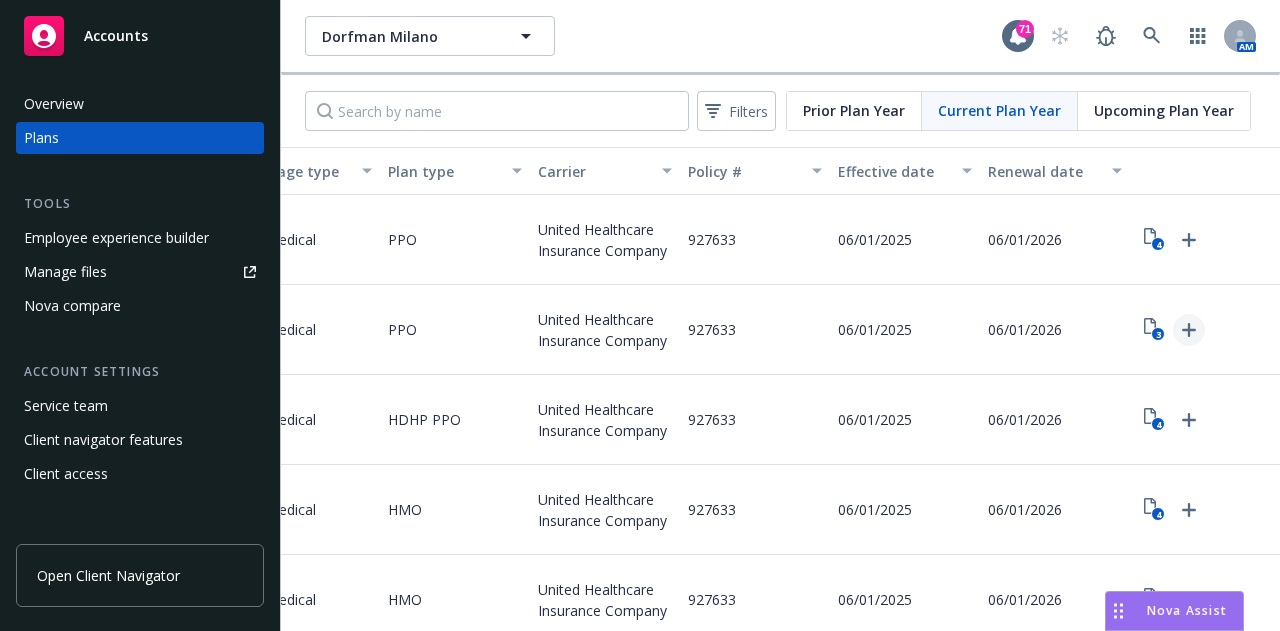 click 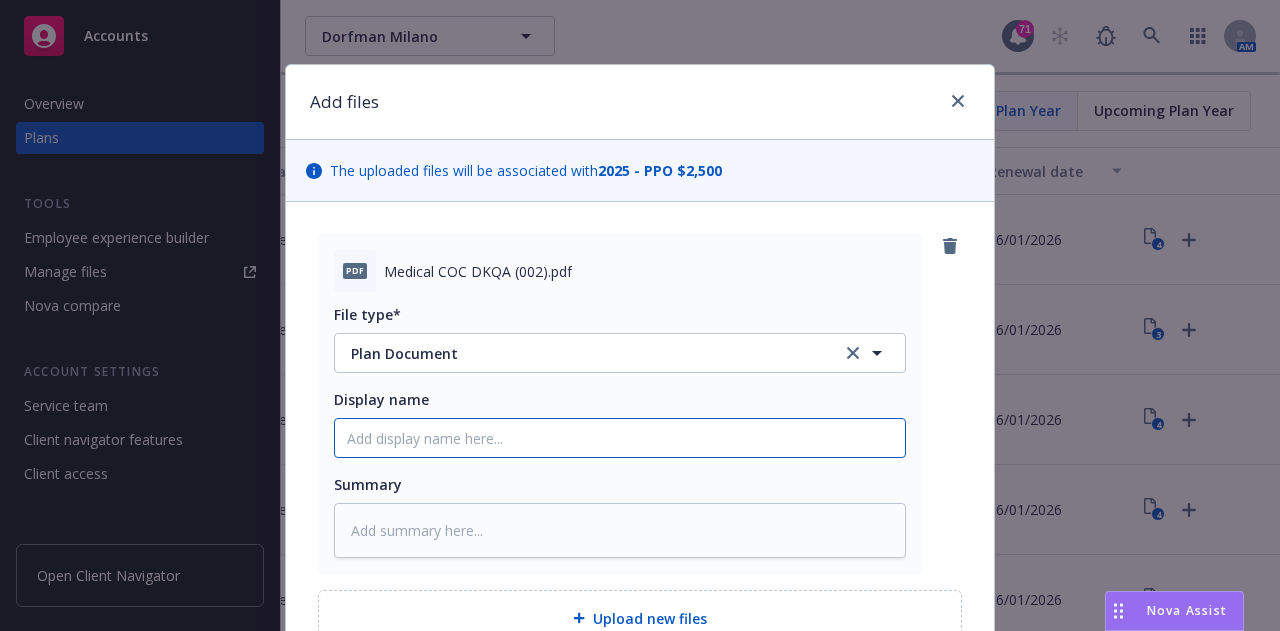 click on "Display name" at bounding box center [620, 438] 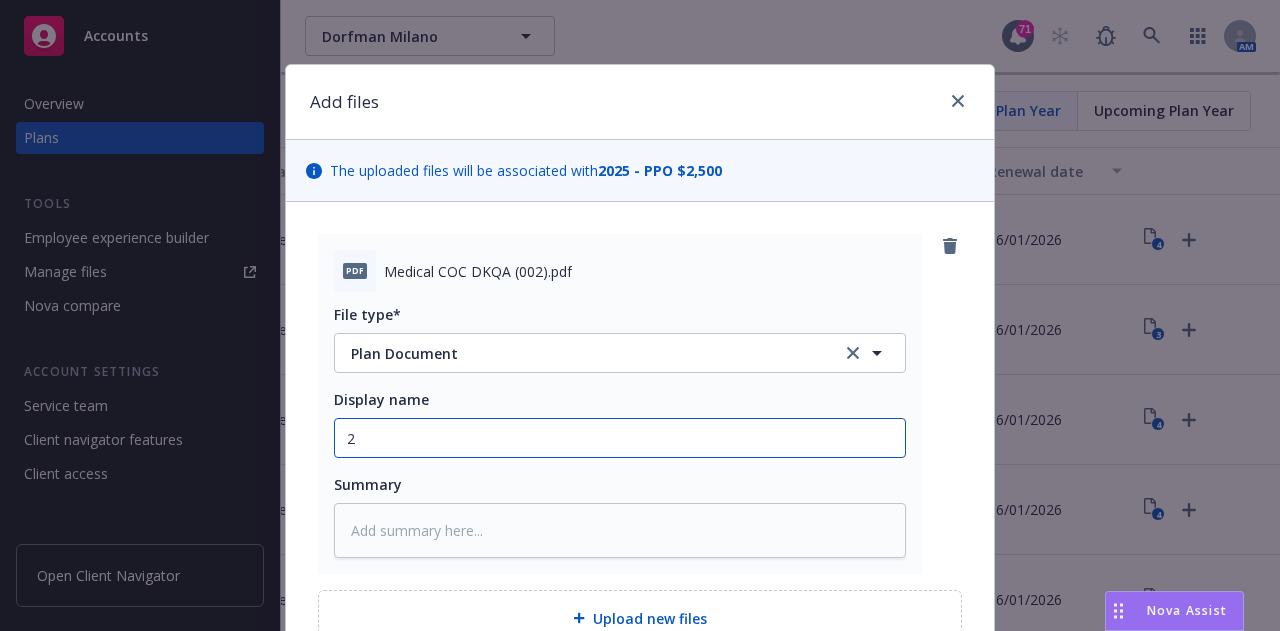 type on "x" 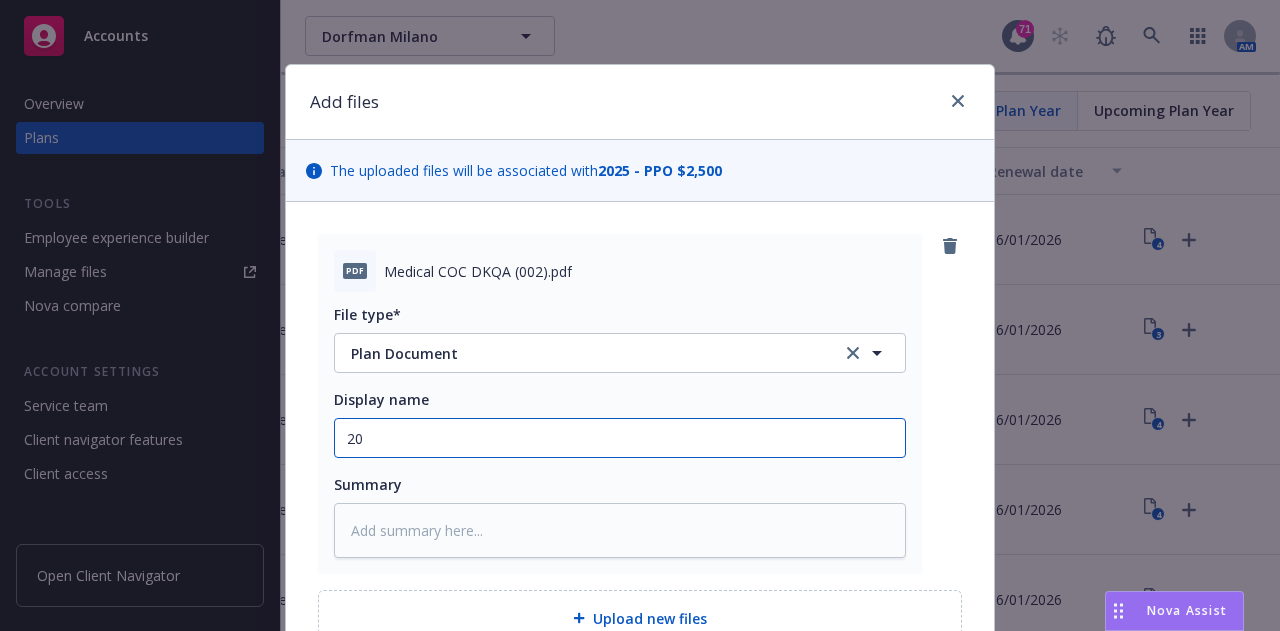 type on "x" 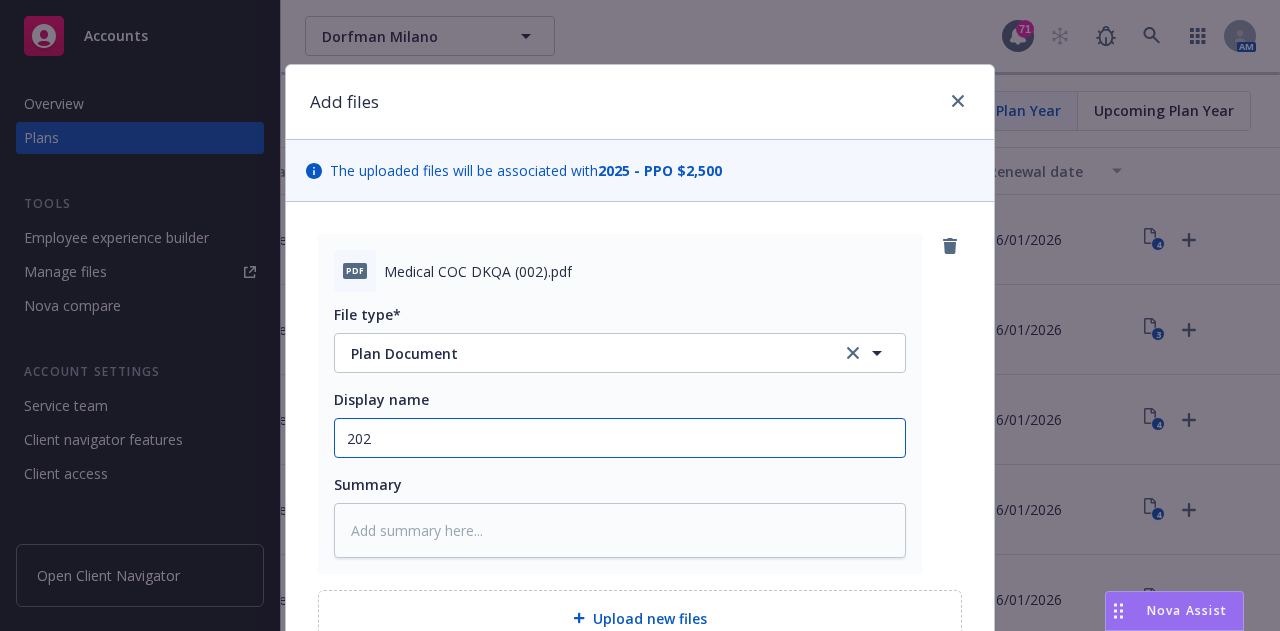 type on "x" 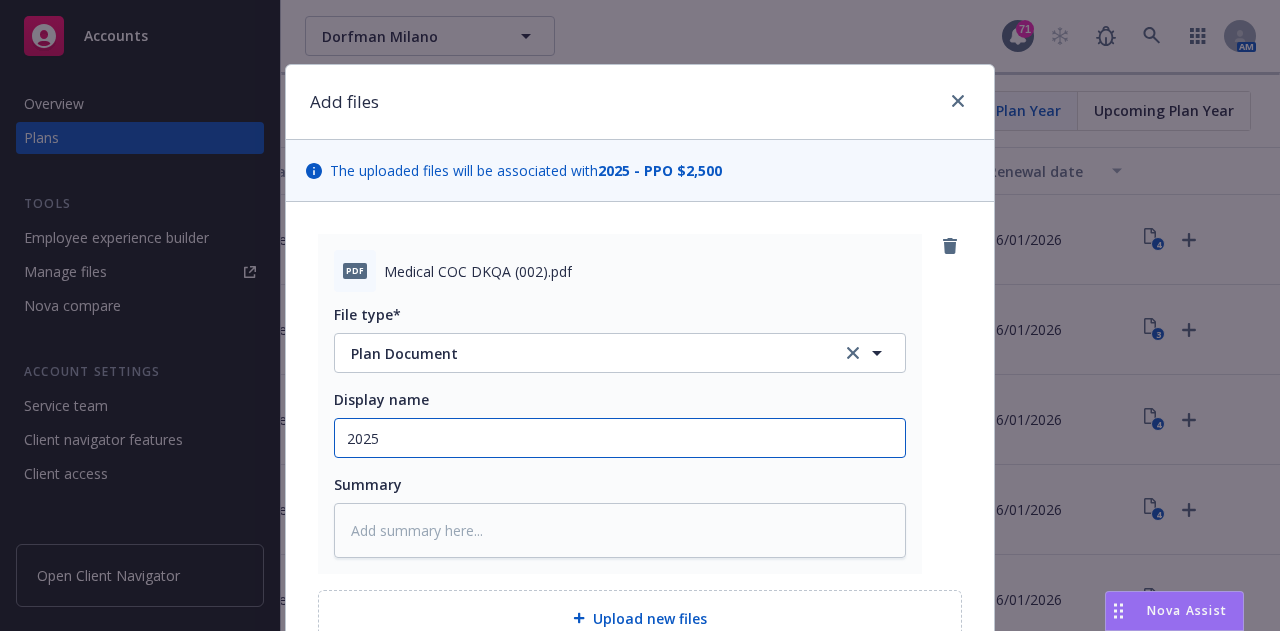 type on "x" 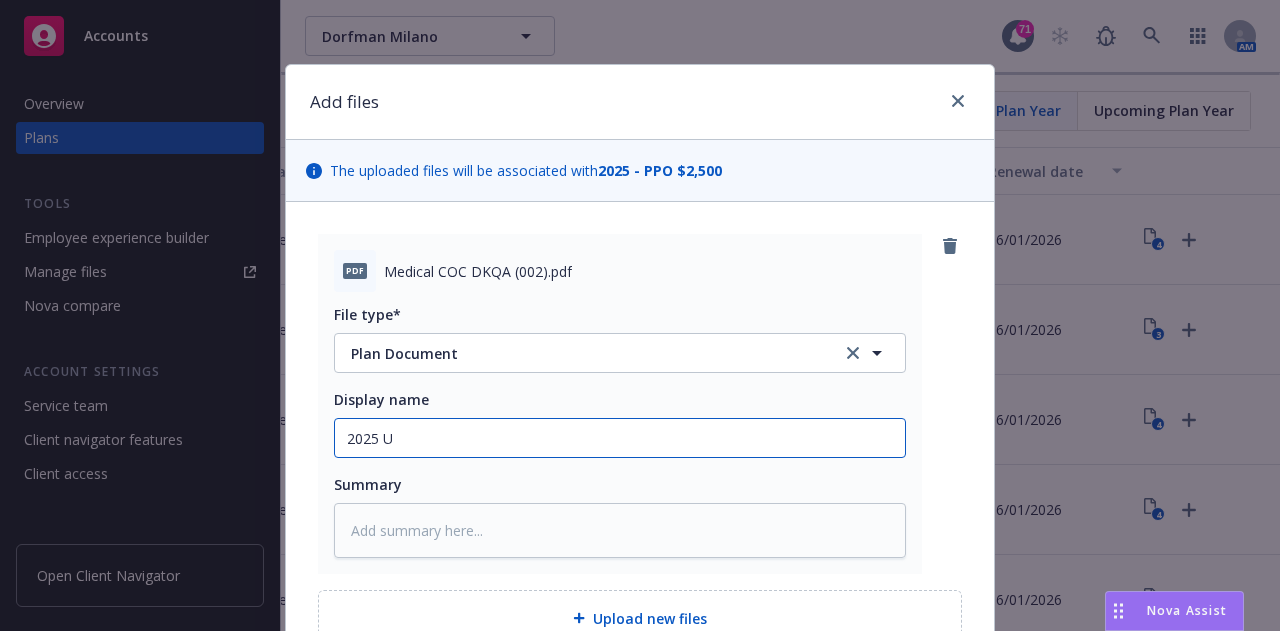 type on "x" 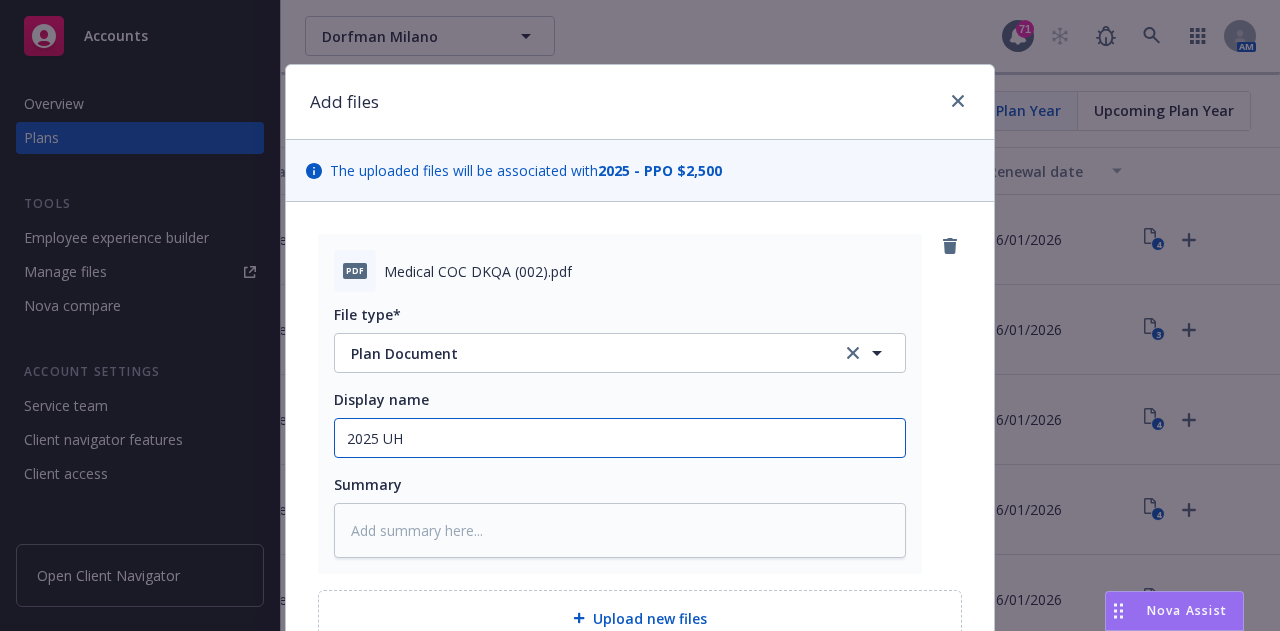 type on "x" 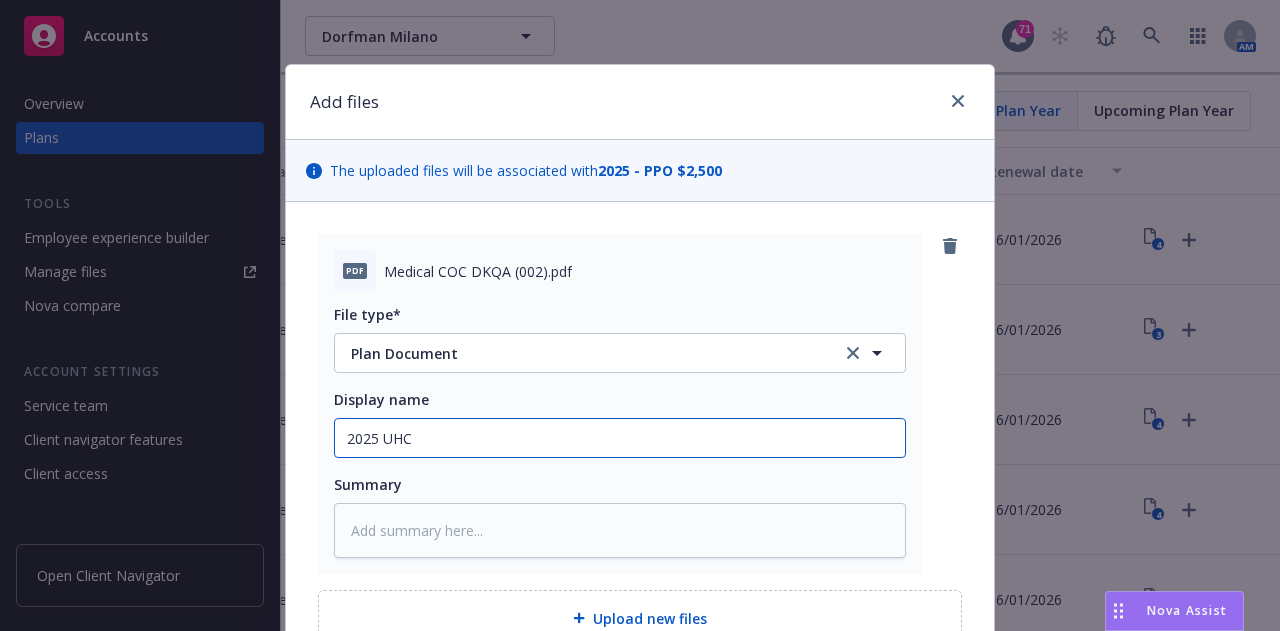 type on "2025 UHC" 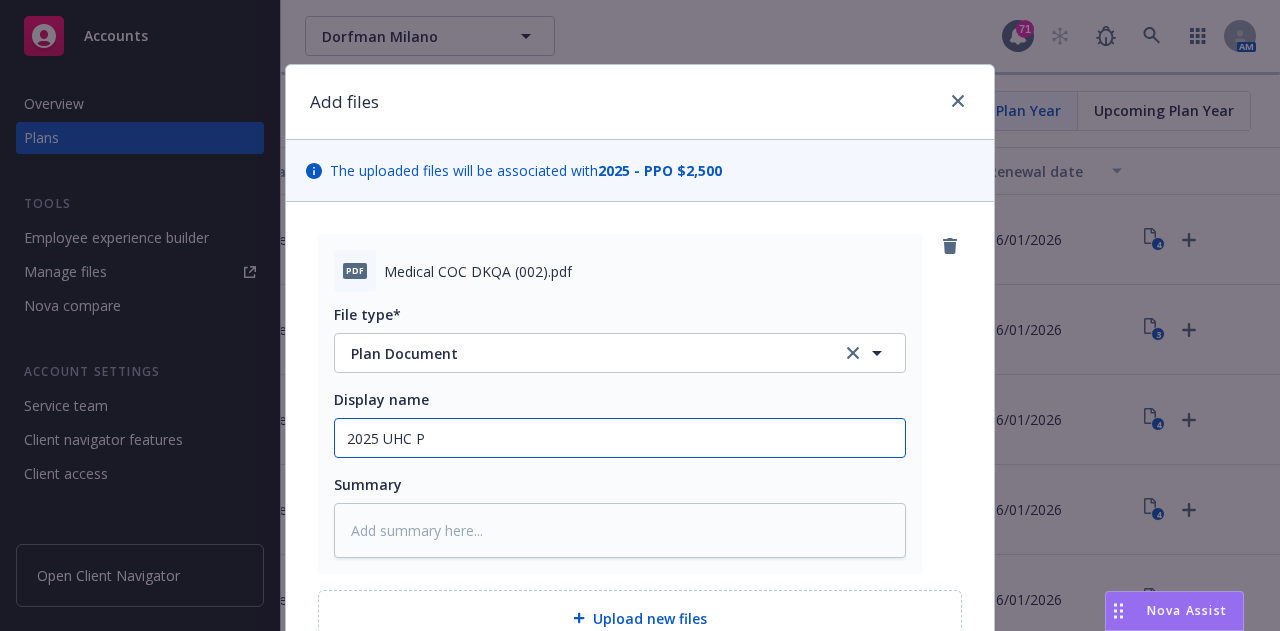 type on "x" 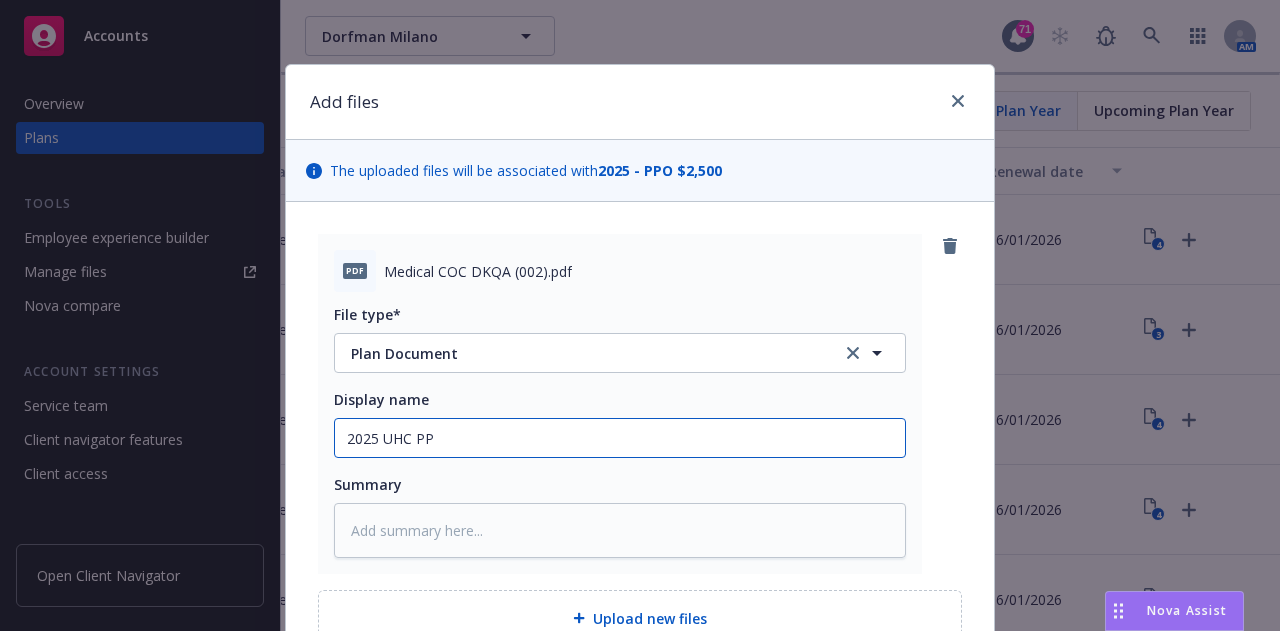 type on "x" 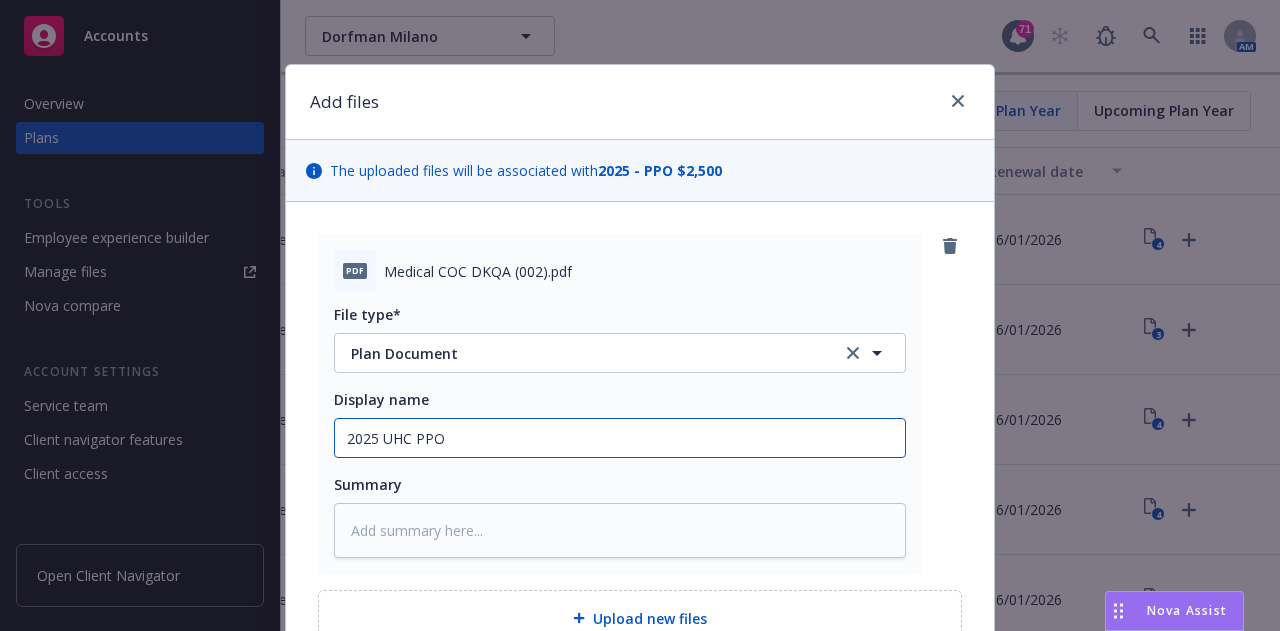 type on "x" 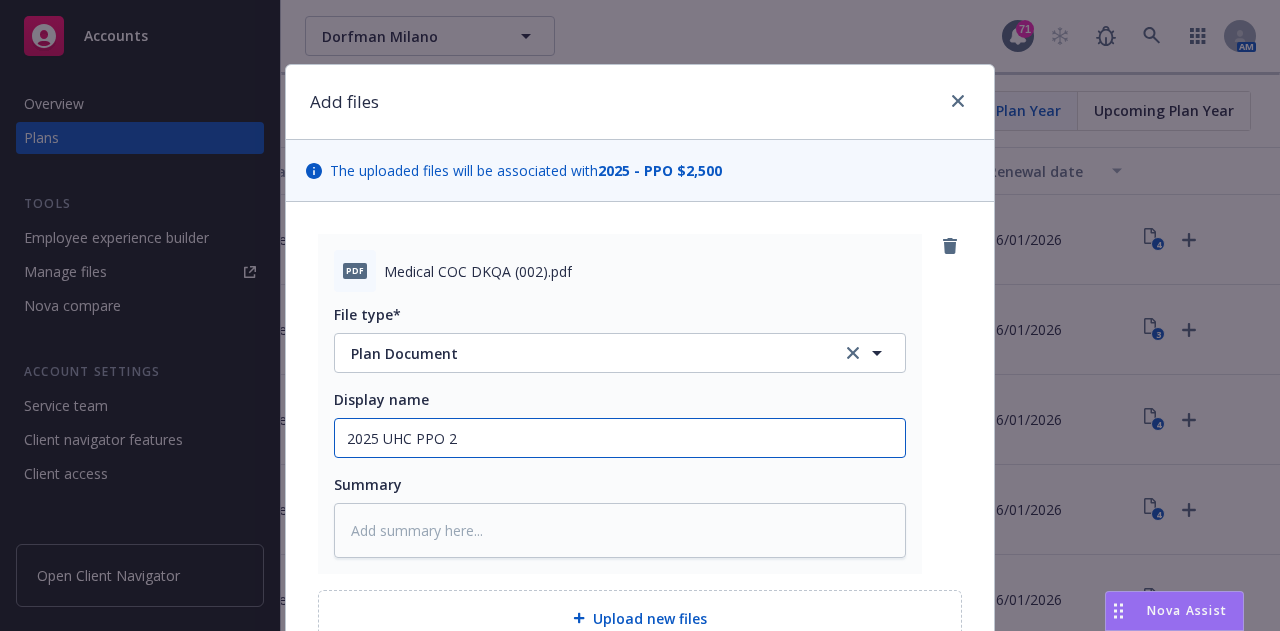 type on "x" 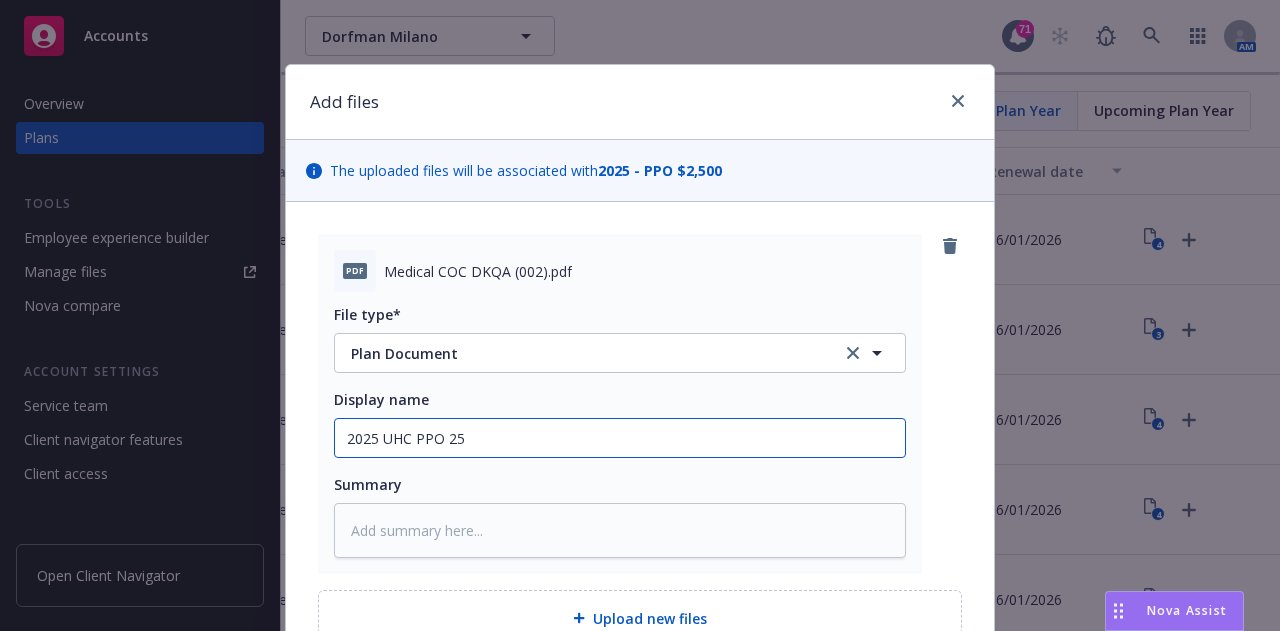 type on "x" 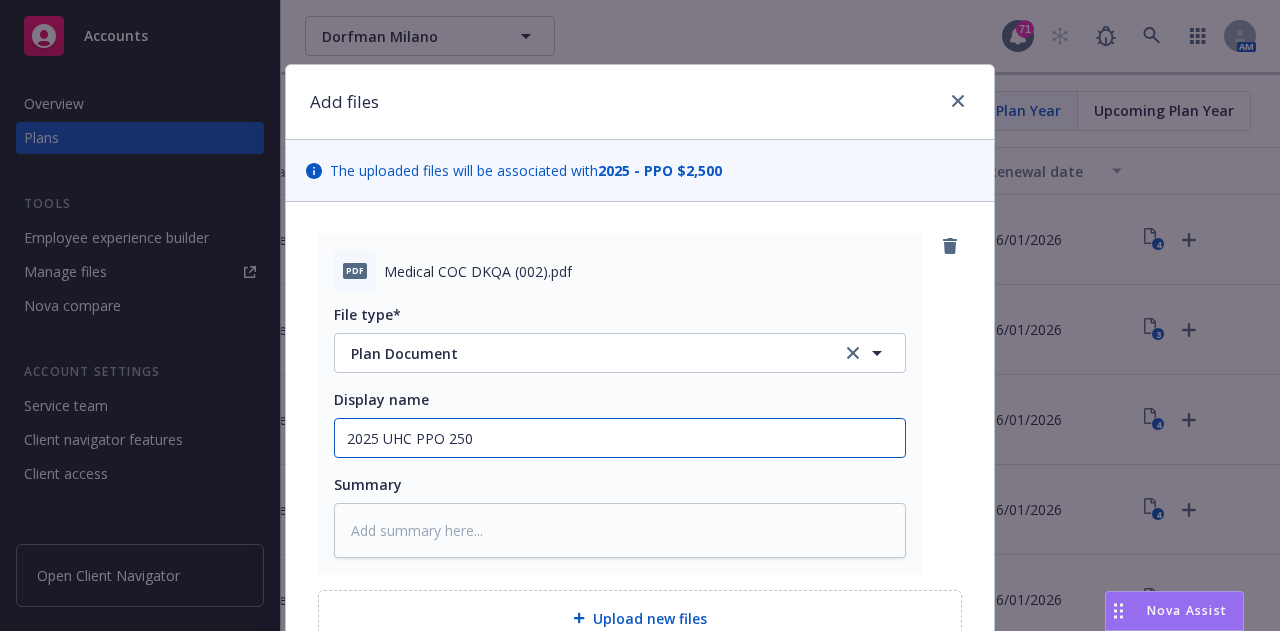 type on "x" 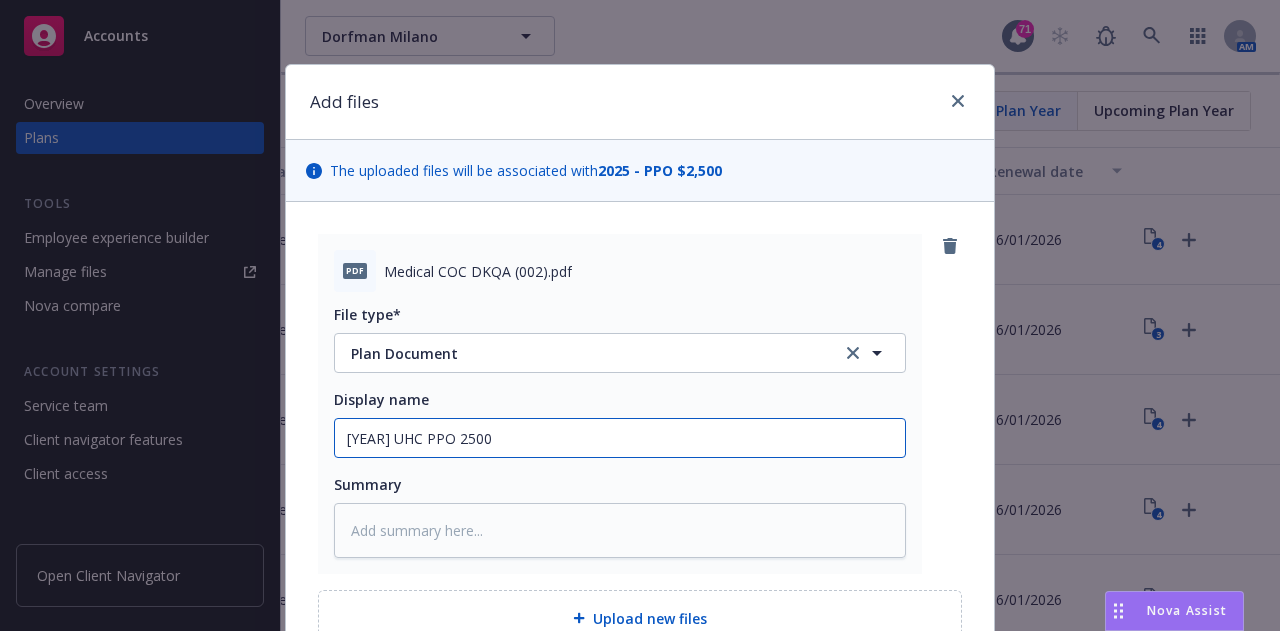 type on "2025 UHC PPO 2500" 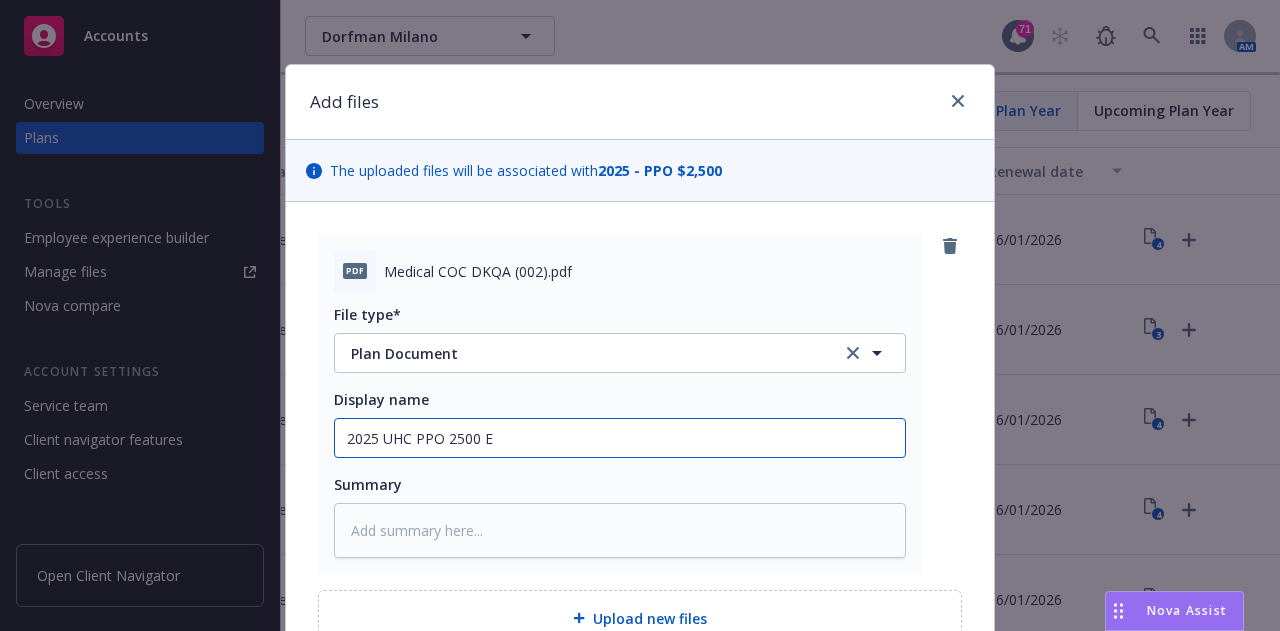 type on "2025 UHC PPO 2500 EO" 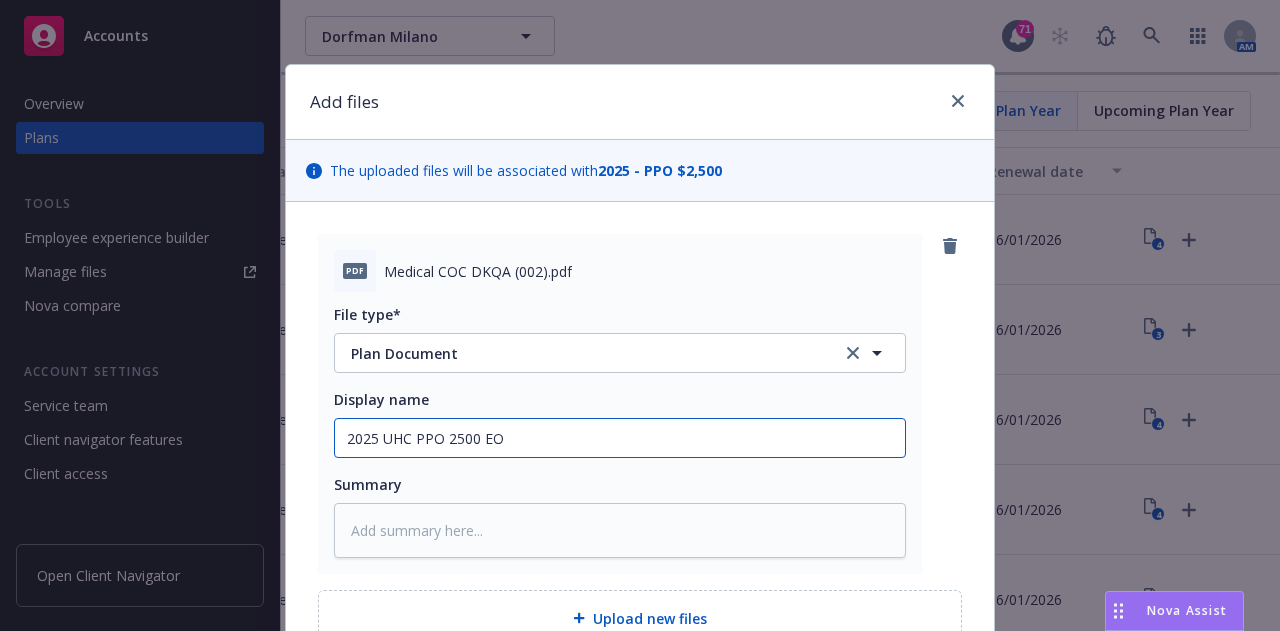 type on "x" 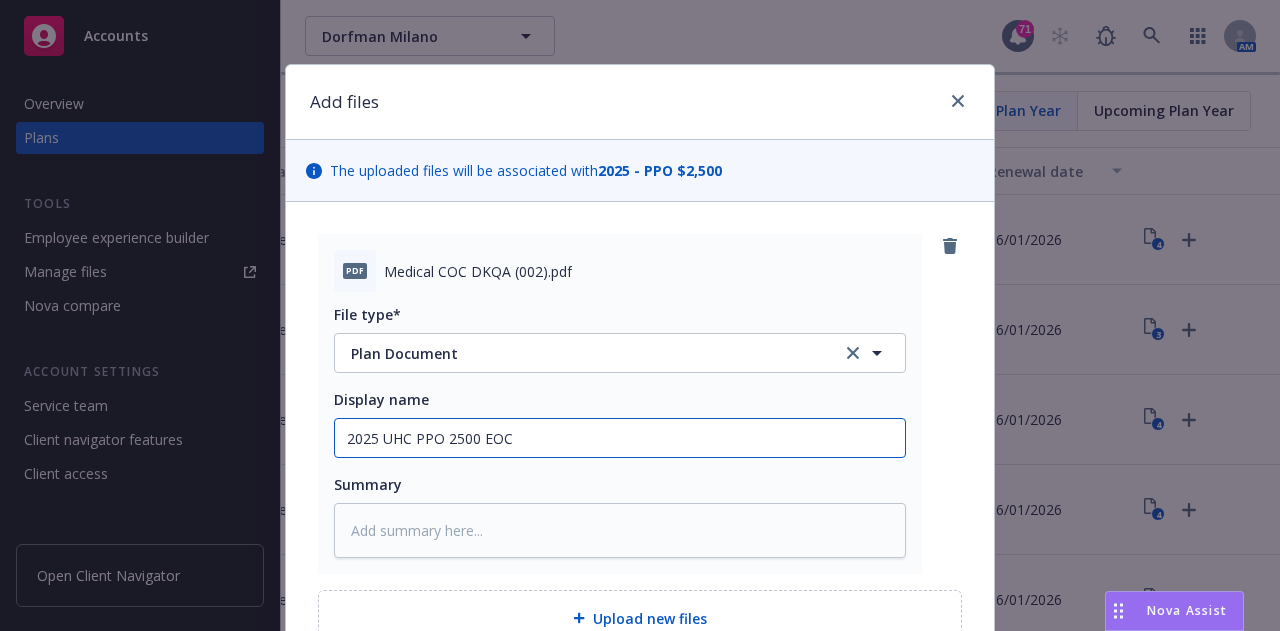 type on "2025 UHC PPO 2500 EOC" 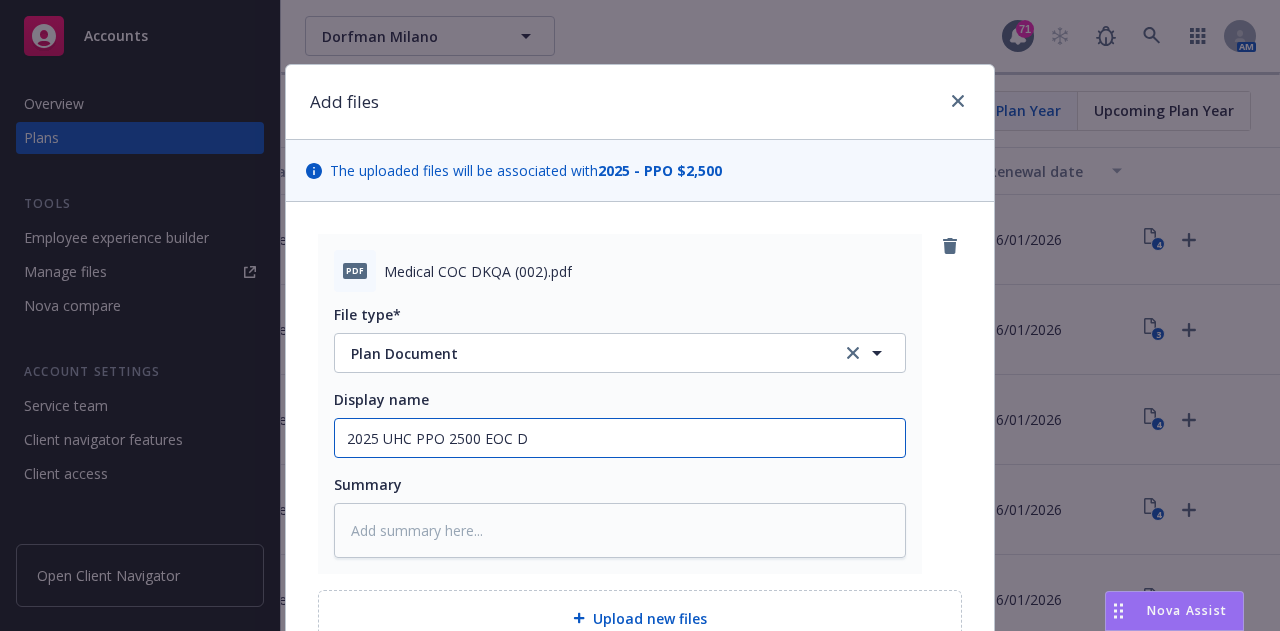 type on "2025 UHC PPO 2500 EOC Do" 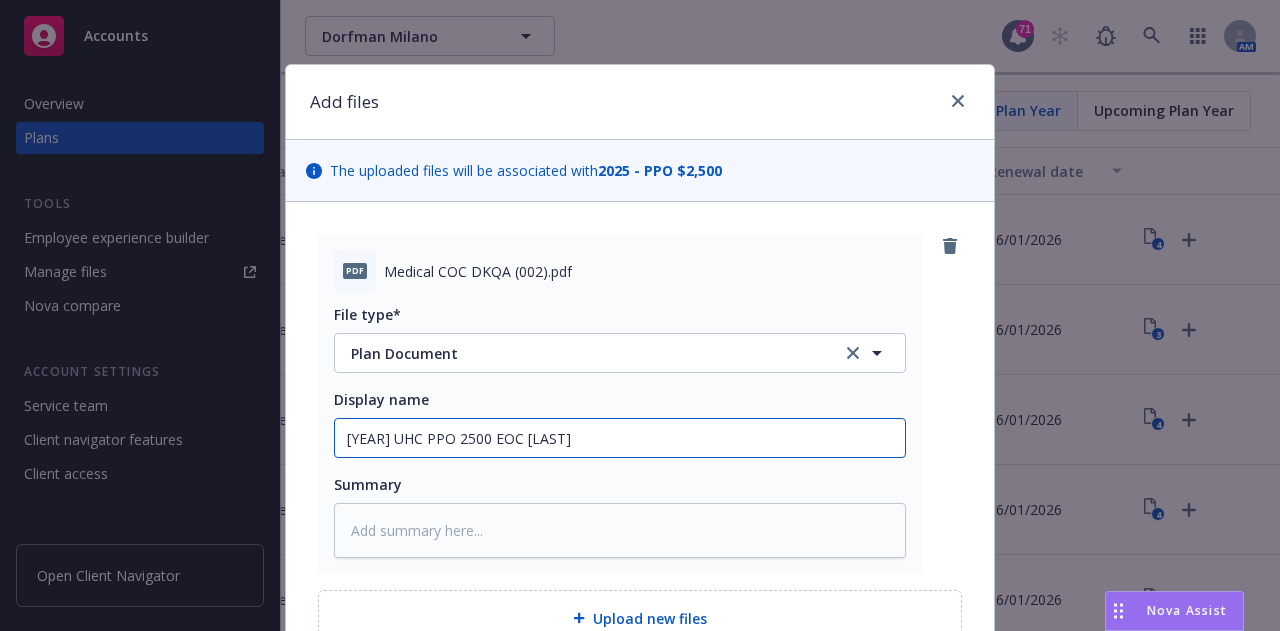 type on "x" 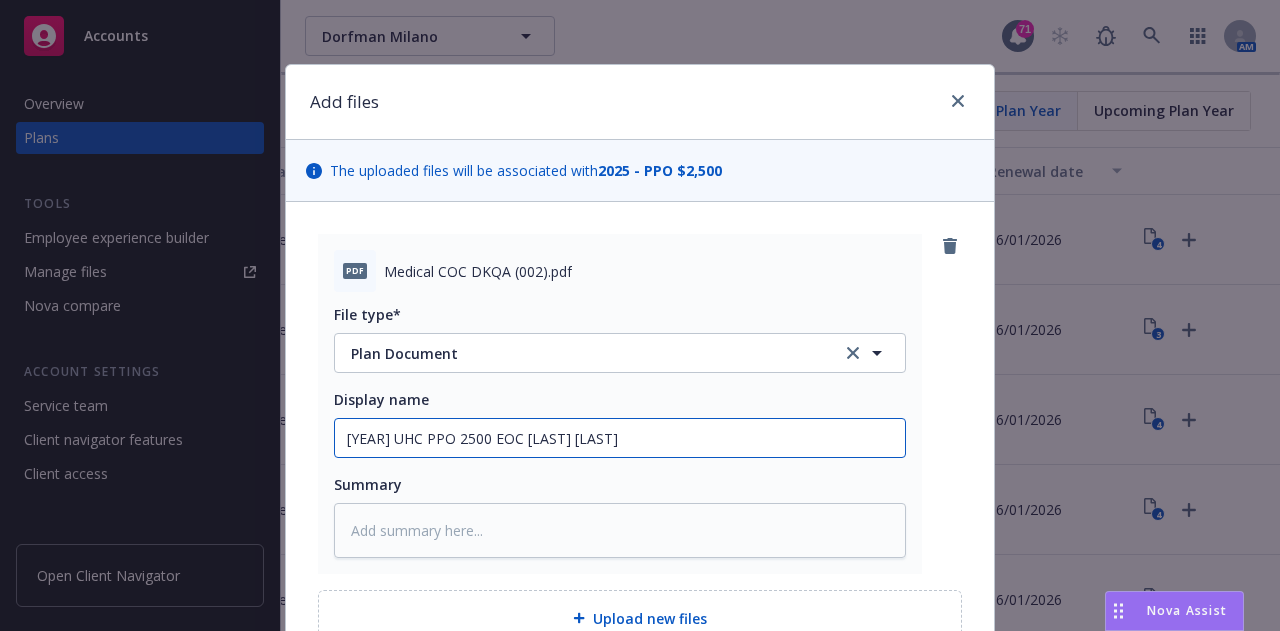 type on "x" 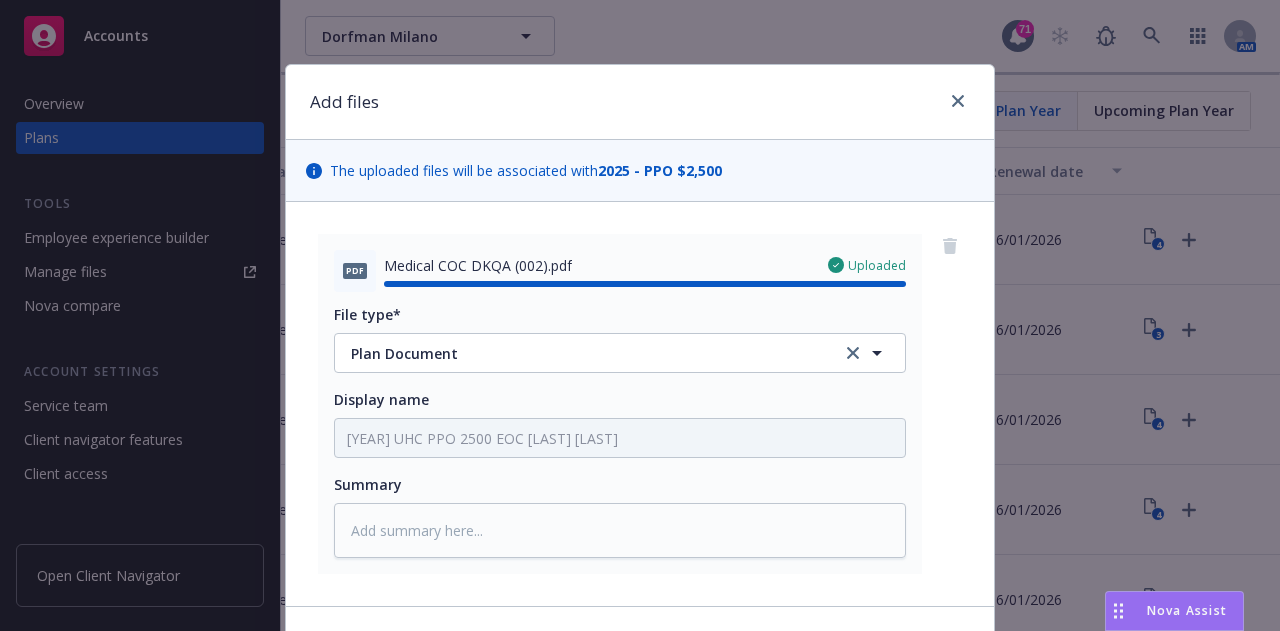 type on "x" 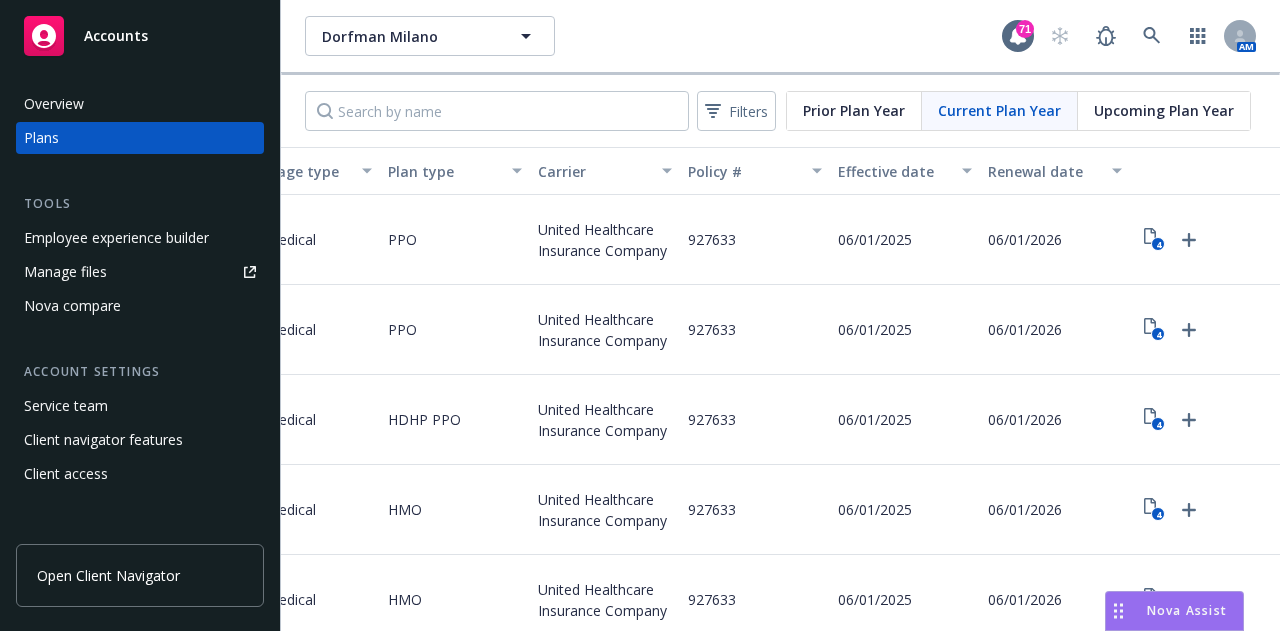 click on "Client access" at bounding box center (140, 474) 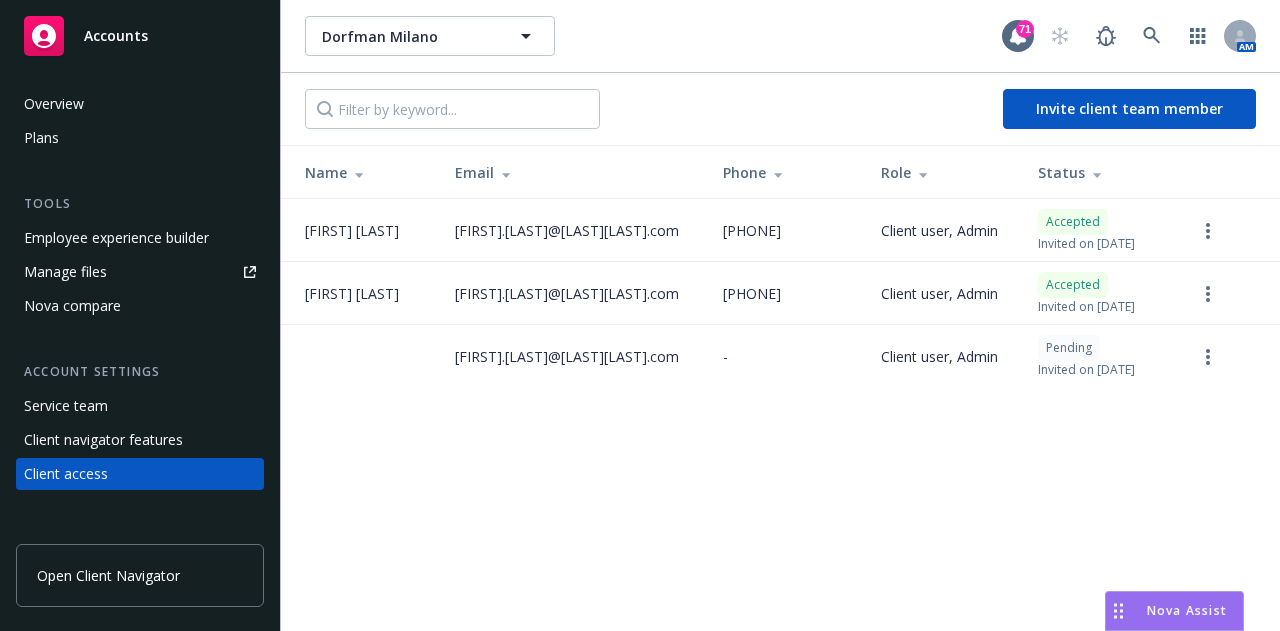 click on "Open Client Navigator" at bounding box center [108, 575] 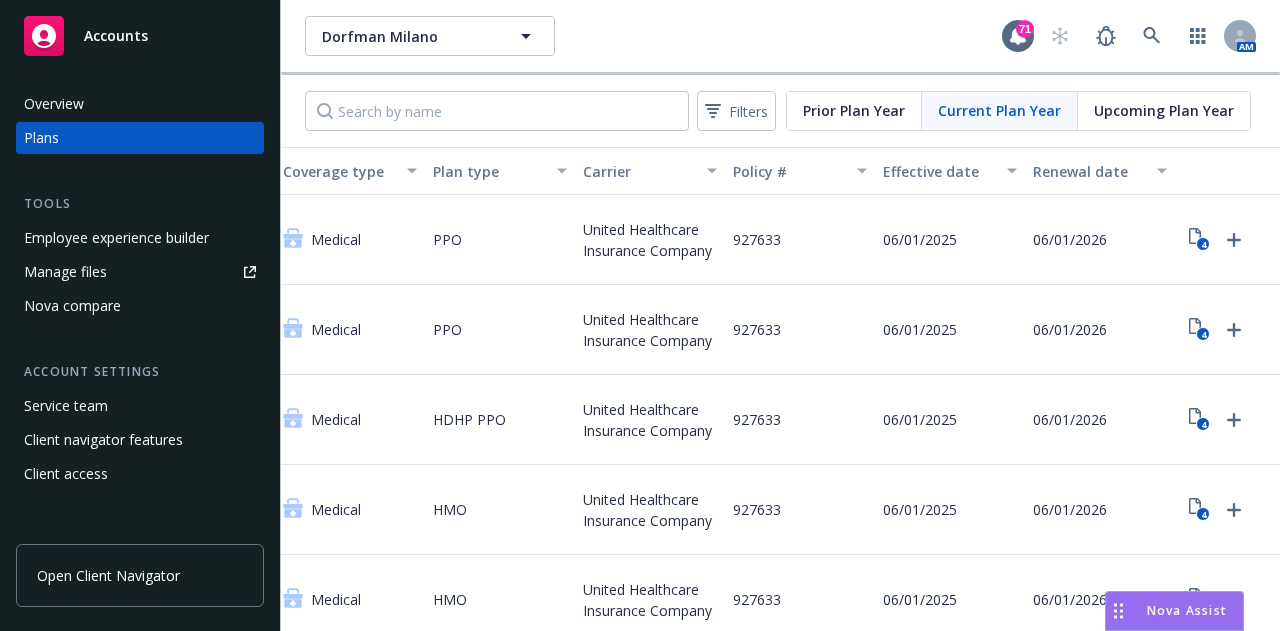 scroll, scrollTop: 0, scrollLeft: 361, axis: horizontal 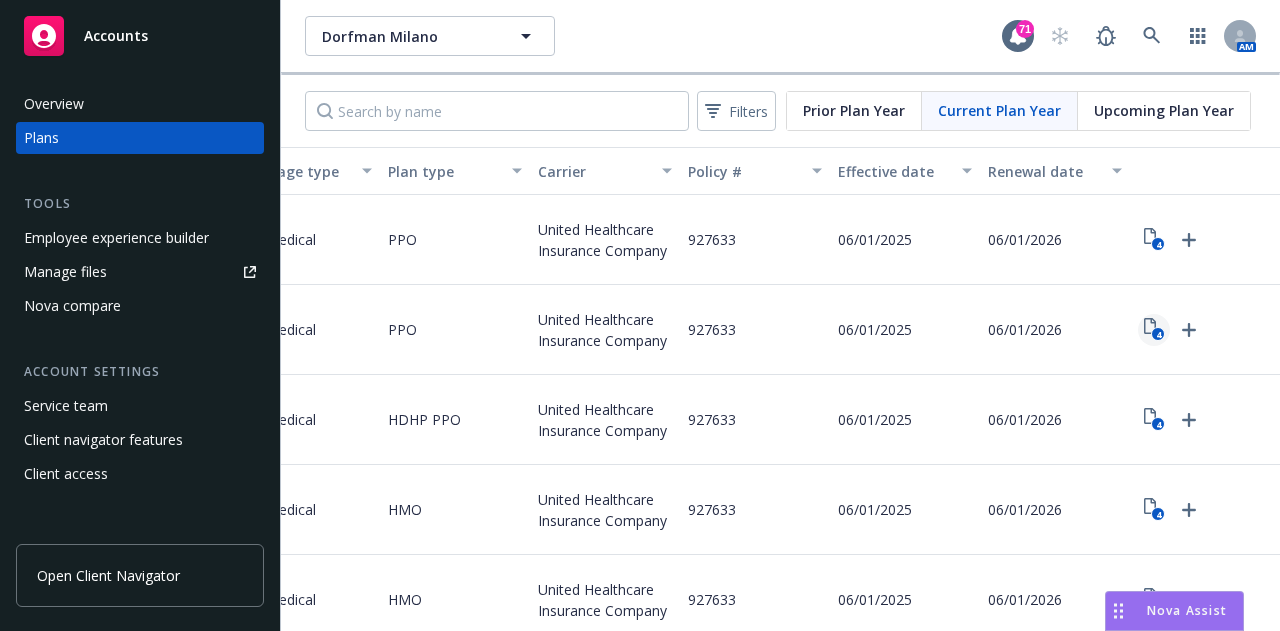 click on "4" at bounding box center (1154, 330) 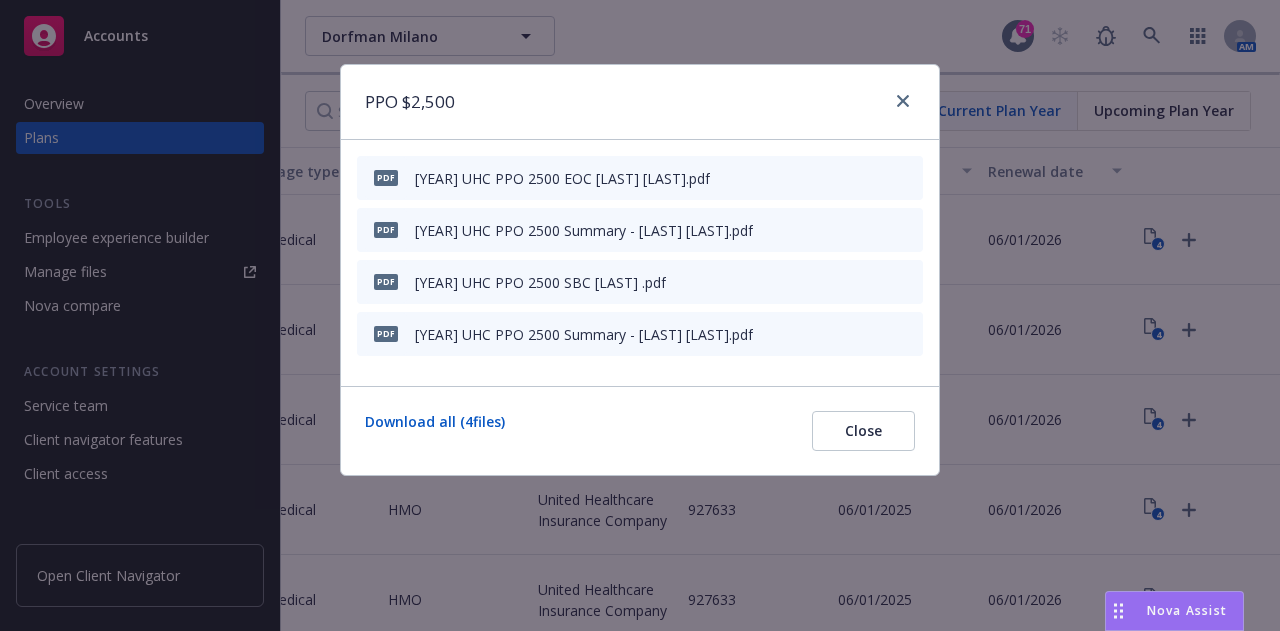 click 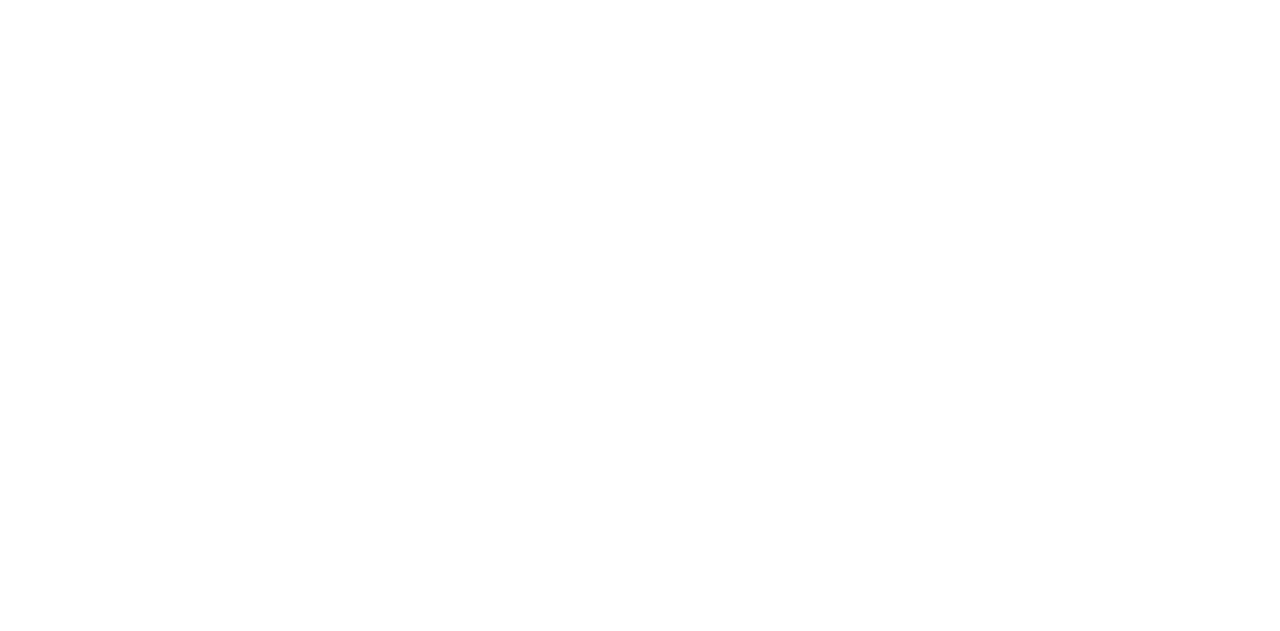 scroll, scrollTop: 0, scrollLeft: 0, axis: both 